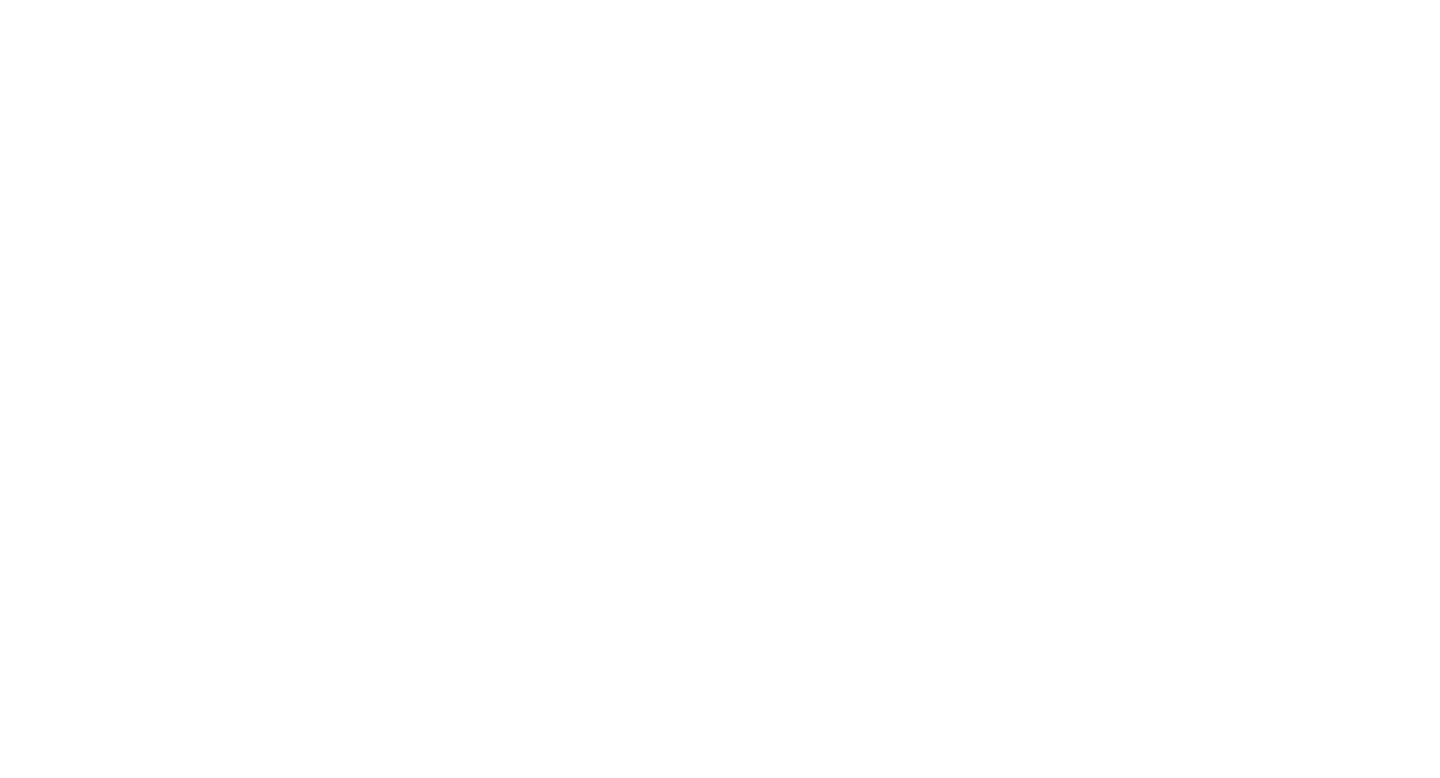 scroll, scrollTop: 0, scrollLeft: 0, axis: both 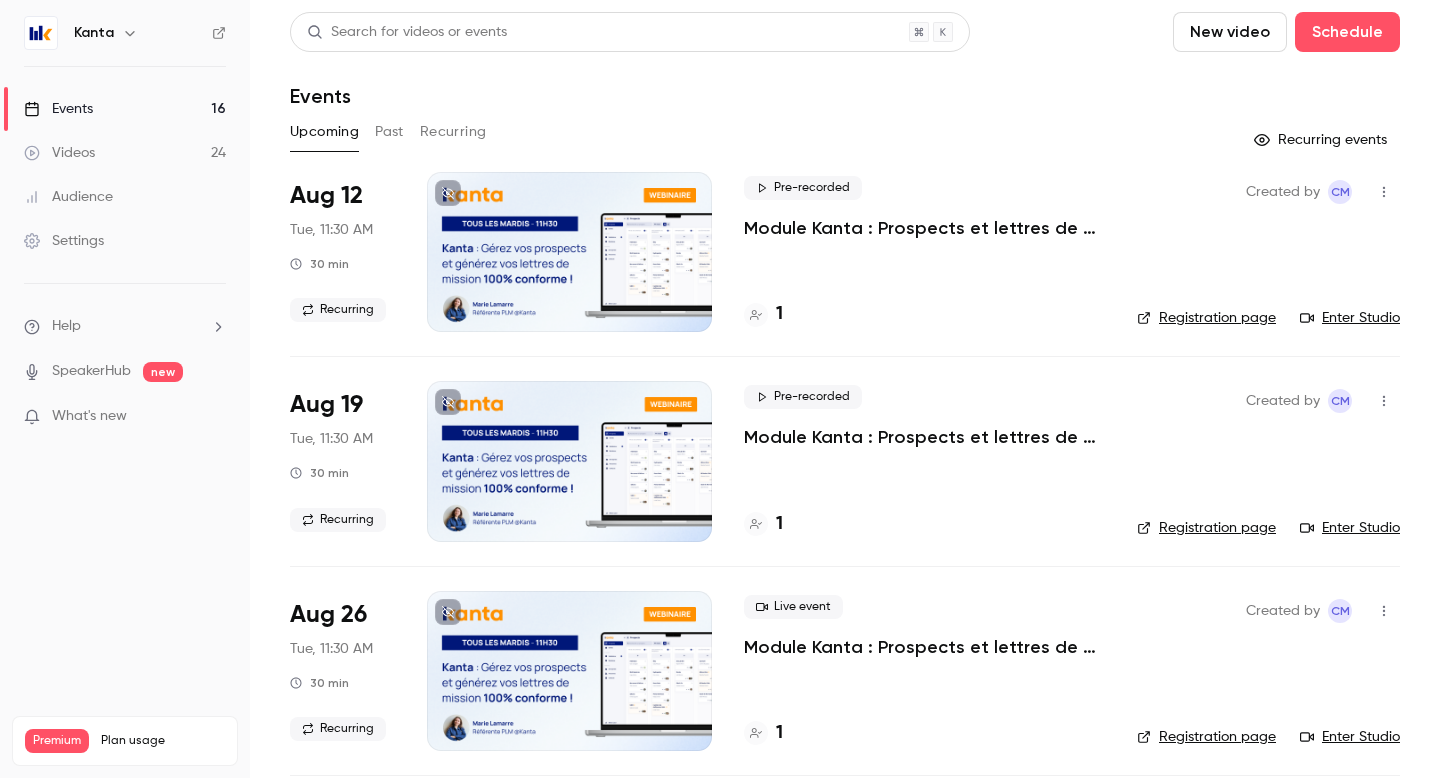 click on "Upcoming Past Recurring" at bounding box center (845, 132) 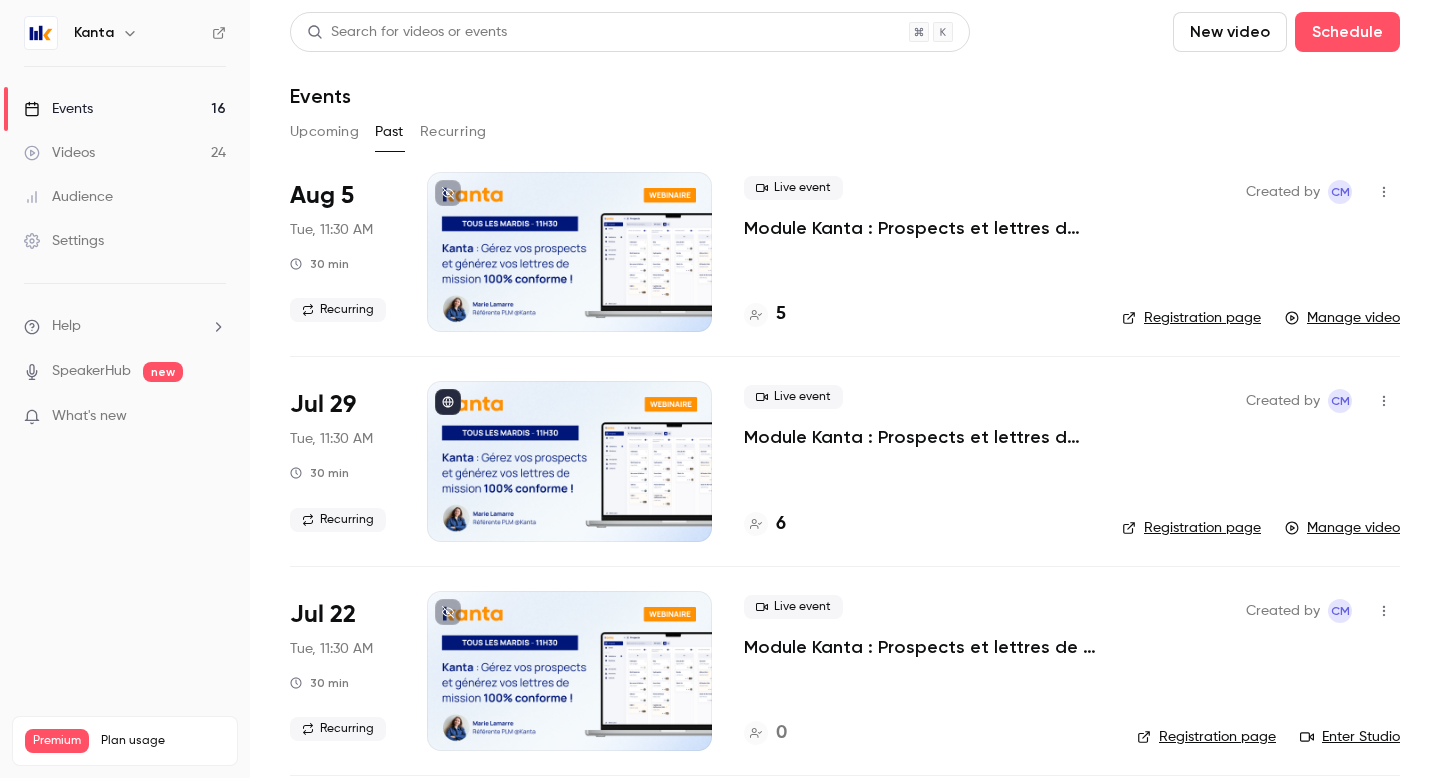 click at bounding box center (569, 461) 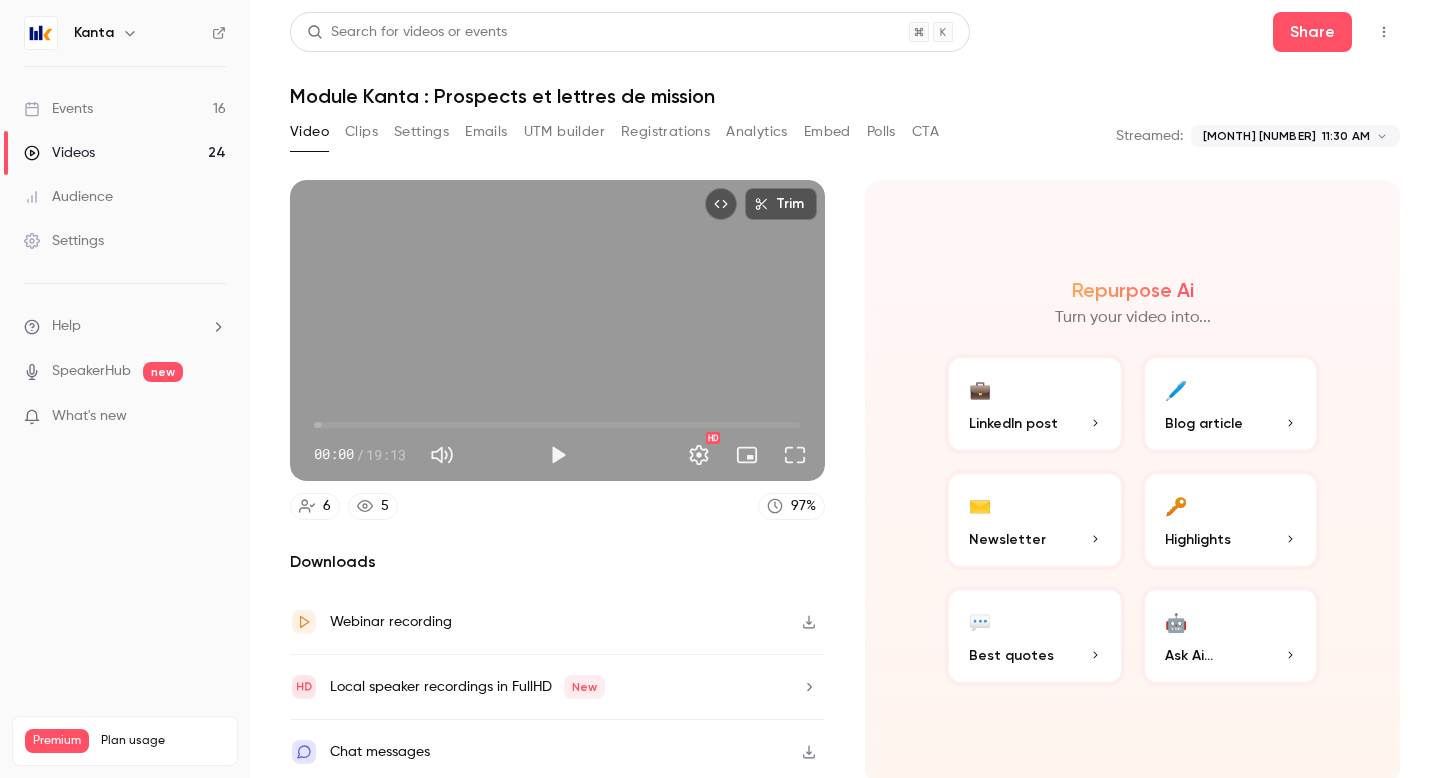 click on "Registrations" at bounding box center [665, 132] 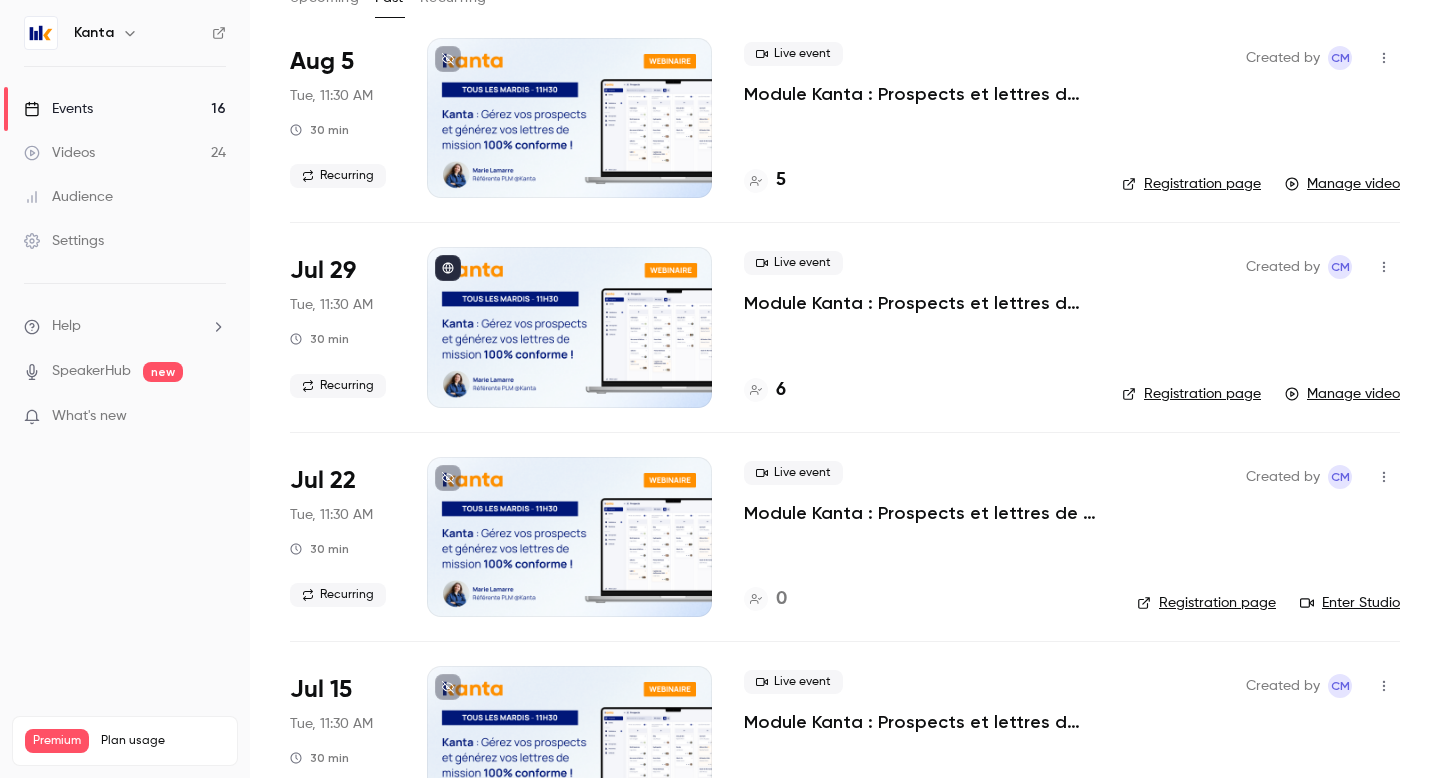 scroll, scrollTop: 138, scrollLeft: 0, axis: vertical 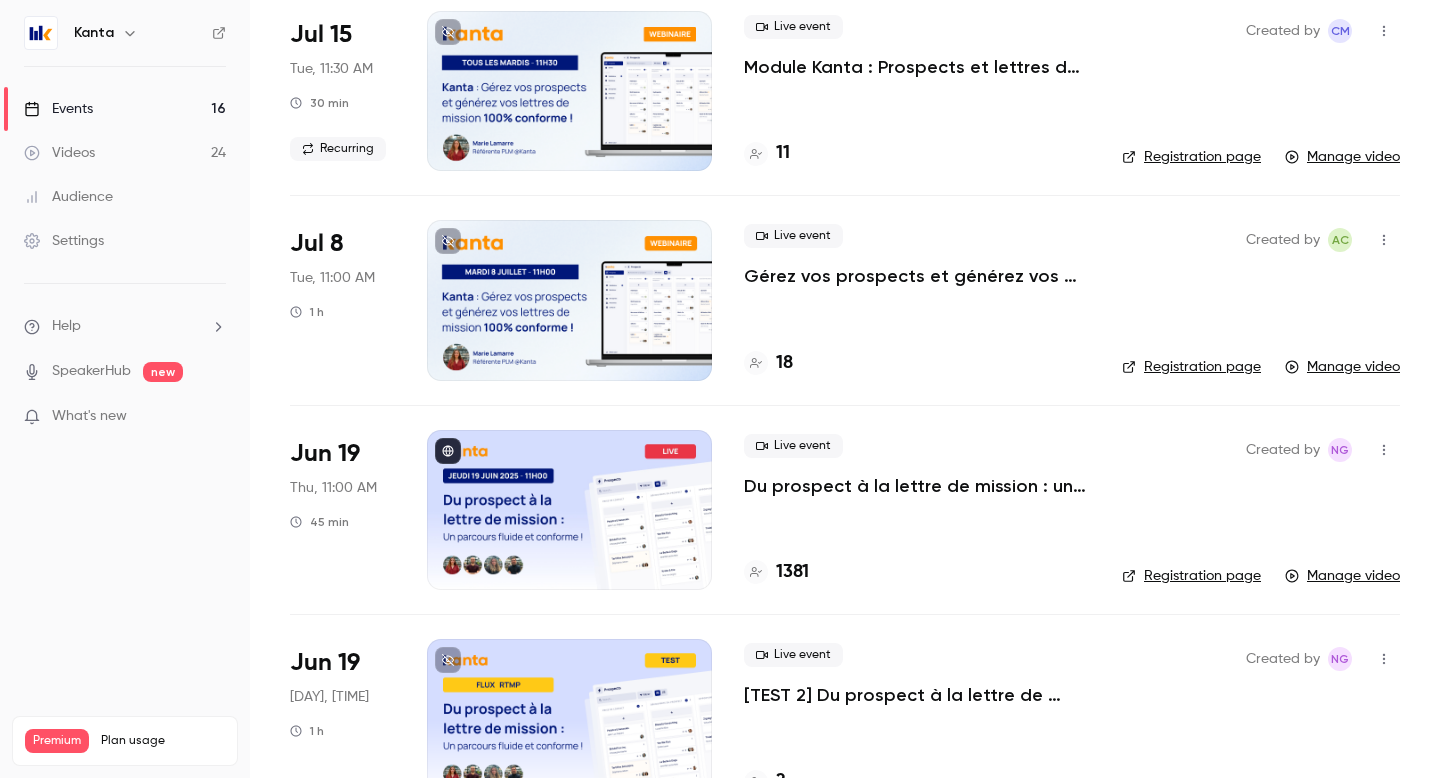 click at bounding box center (569, 300) 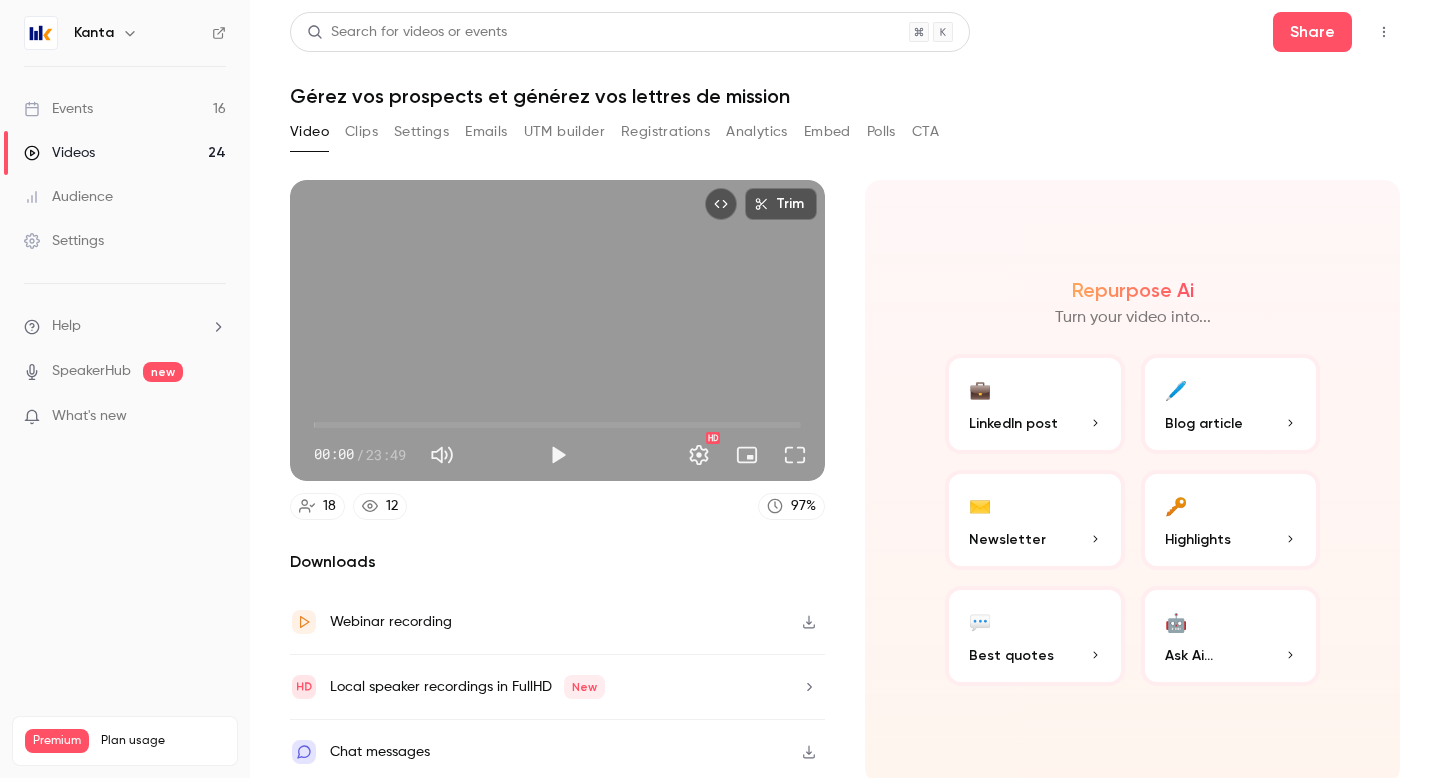 click on "Registrations" at bounding box center [665, 132] 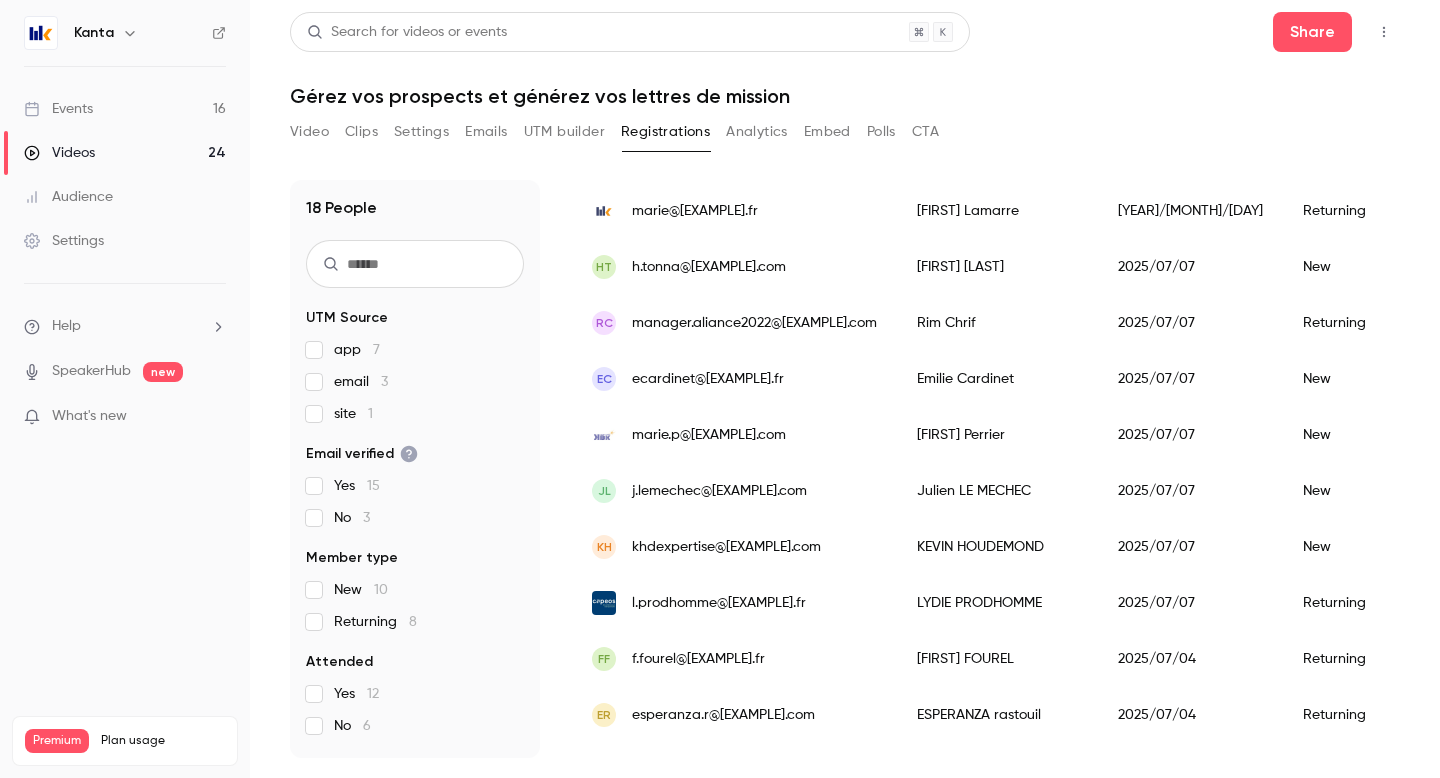 scroll, scrollTop: 185, scrollLeft: 0, axis: vertical 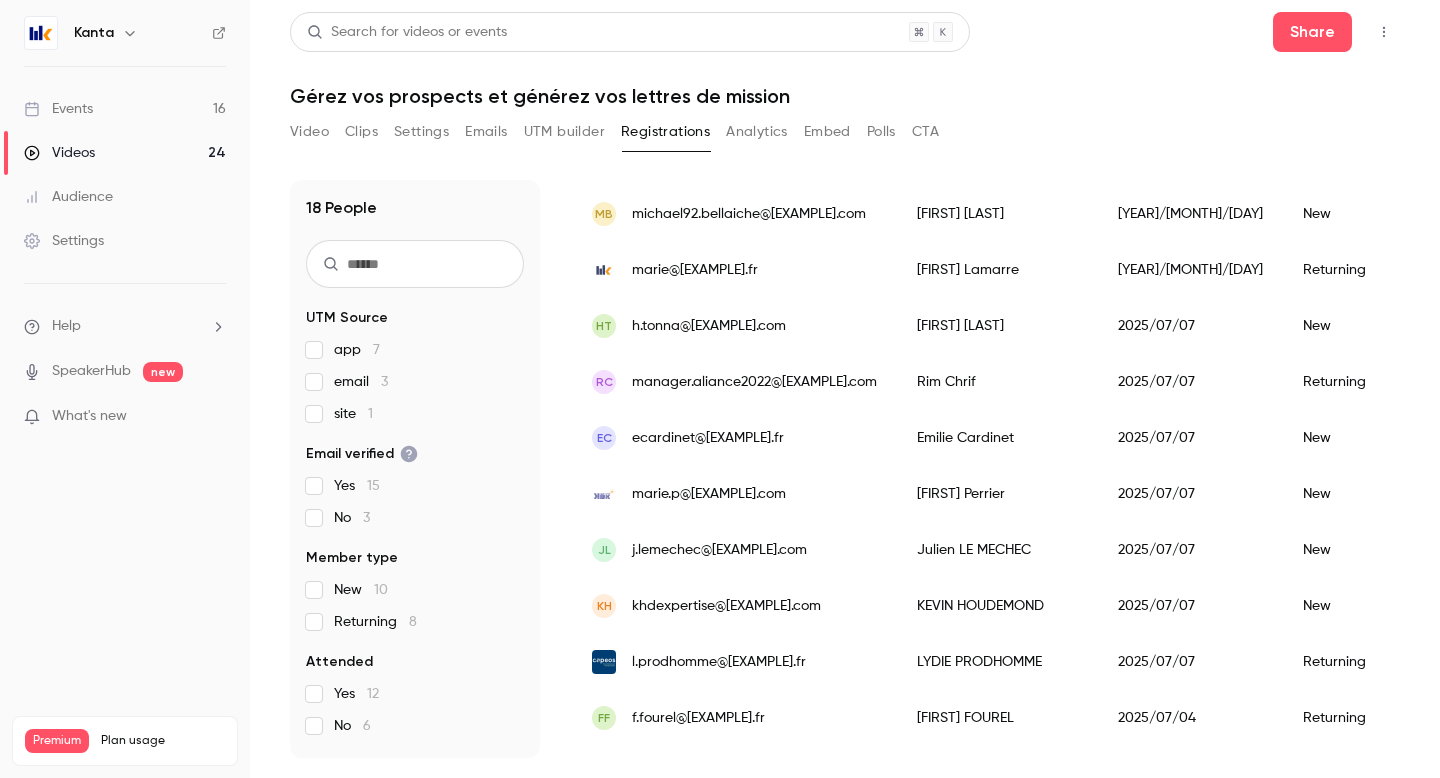 click at bounding box center [415, 264] 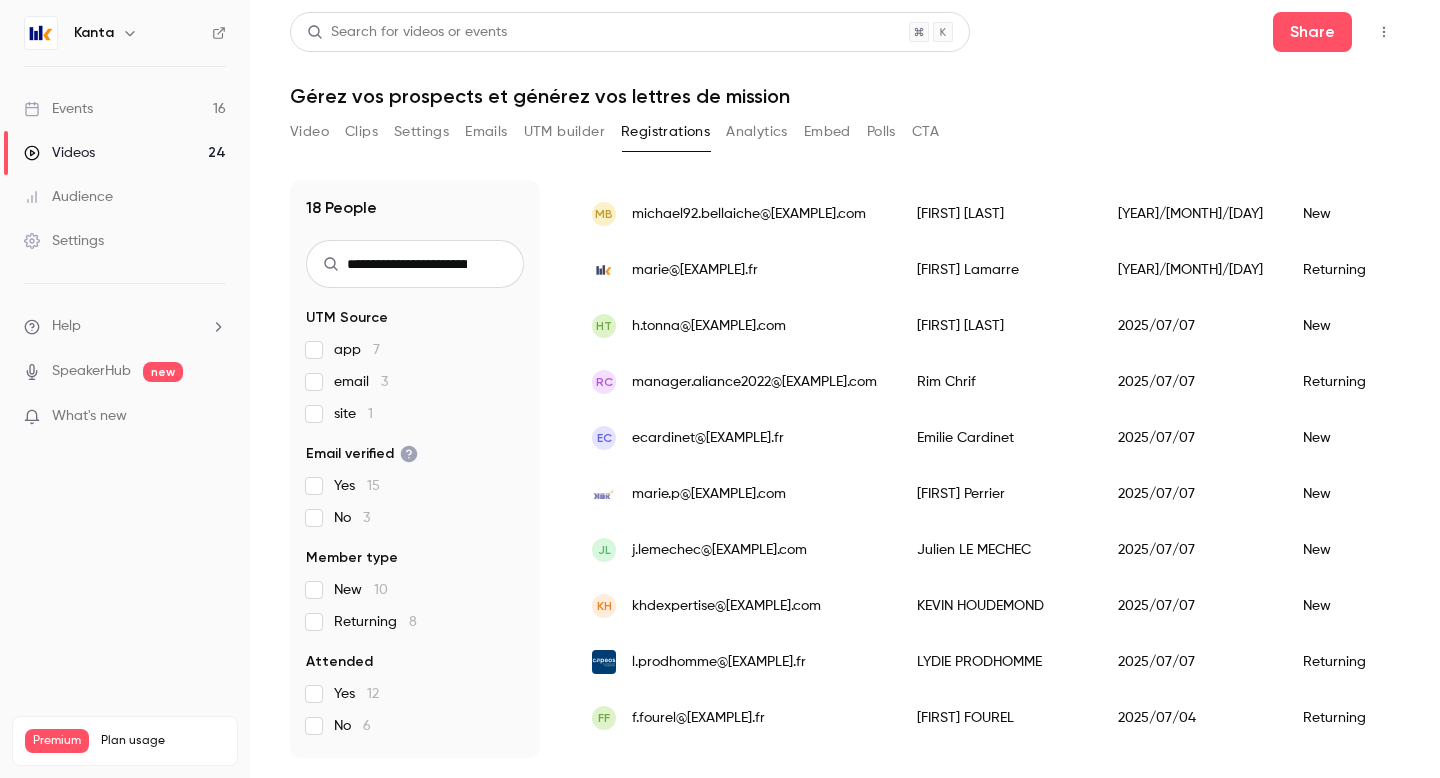 scroll, scrollTop: 0, scrollLeft: 41, axis: horizontal 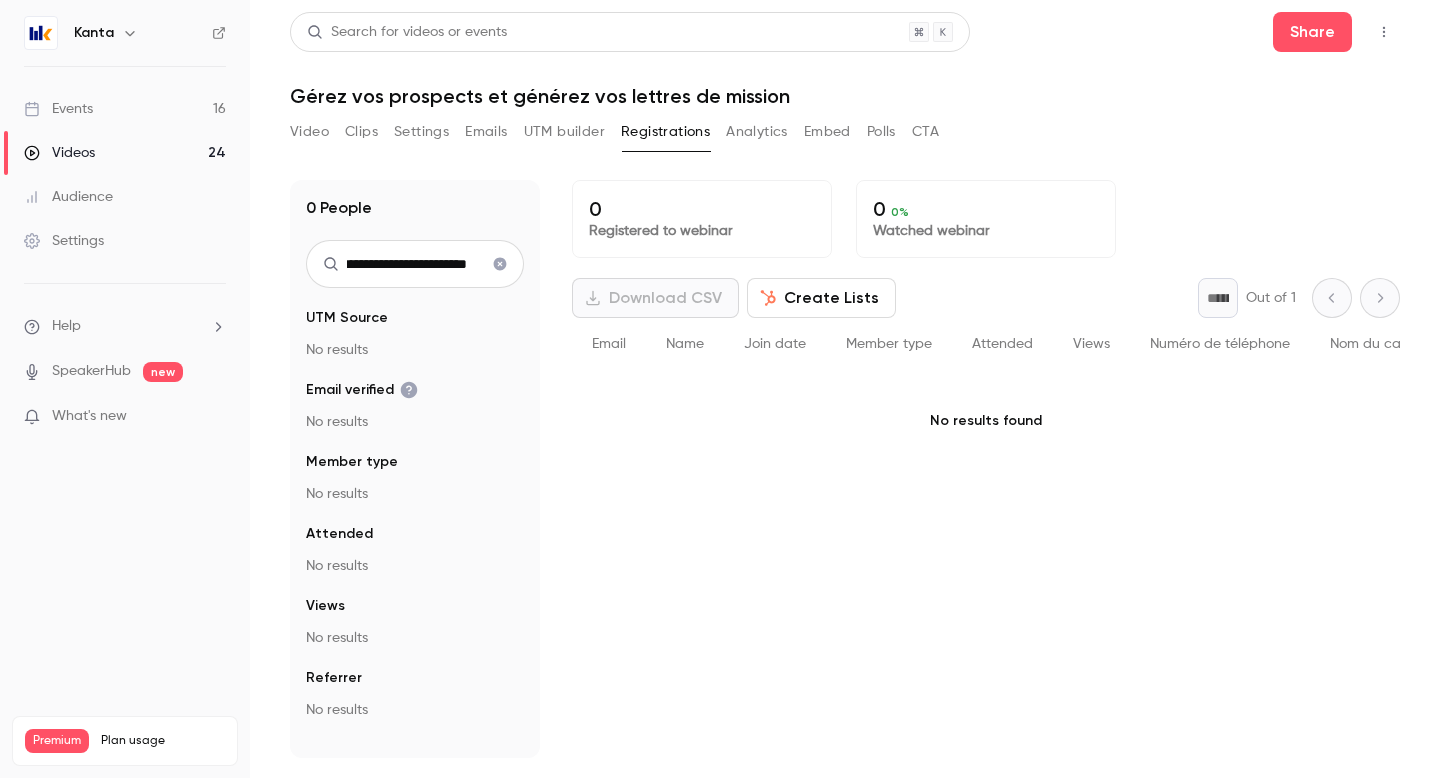 type on "**********" 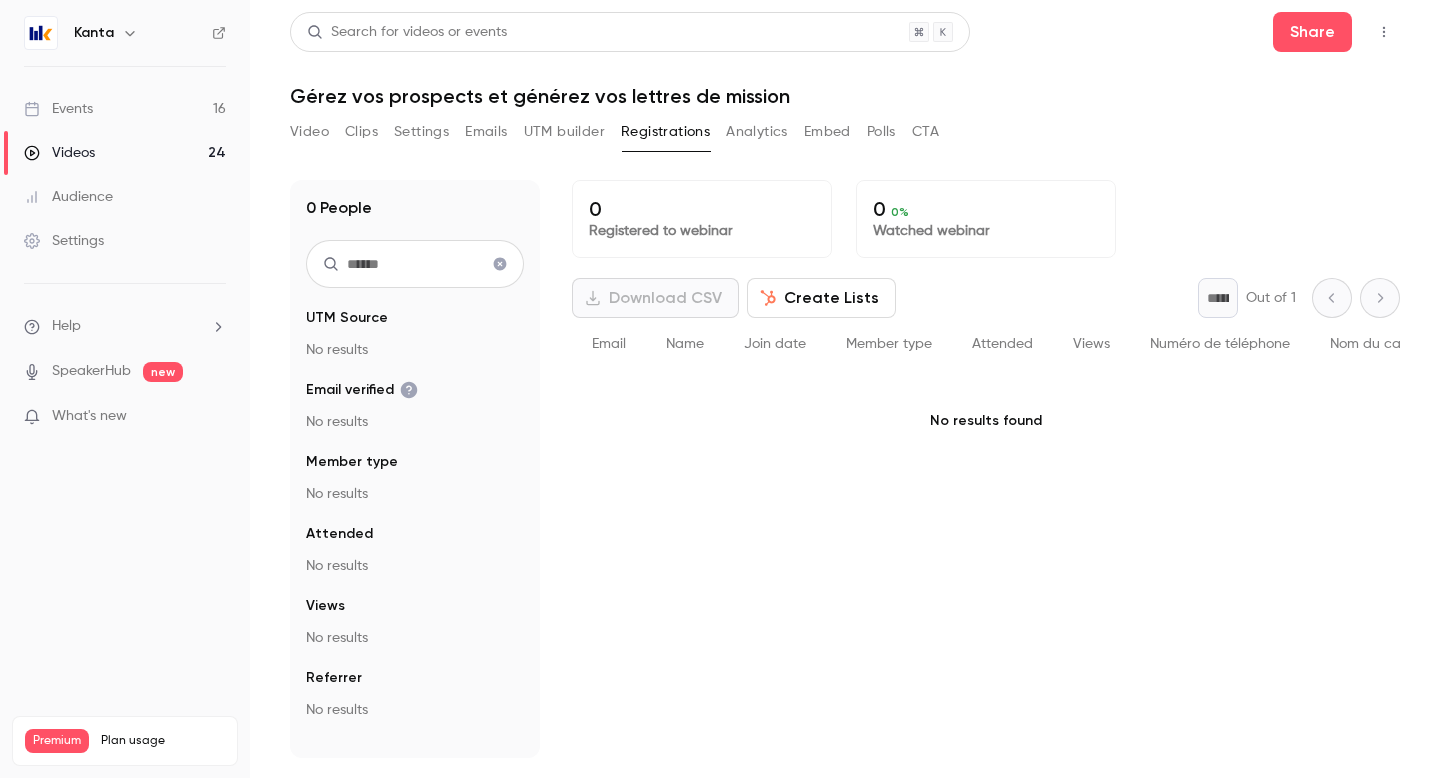 scroll, scrollTop: 0, scrollLeft: 0, axis: both 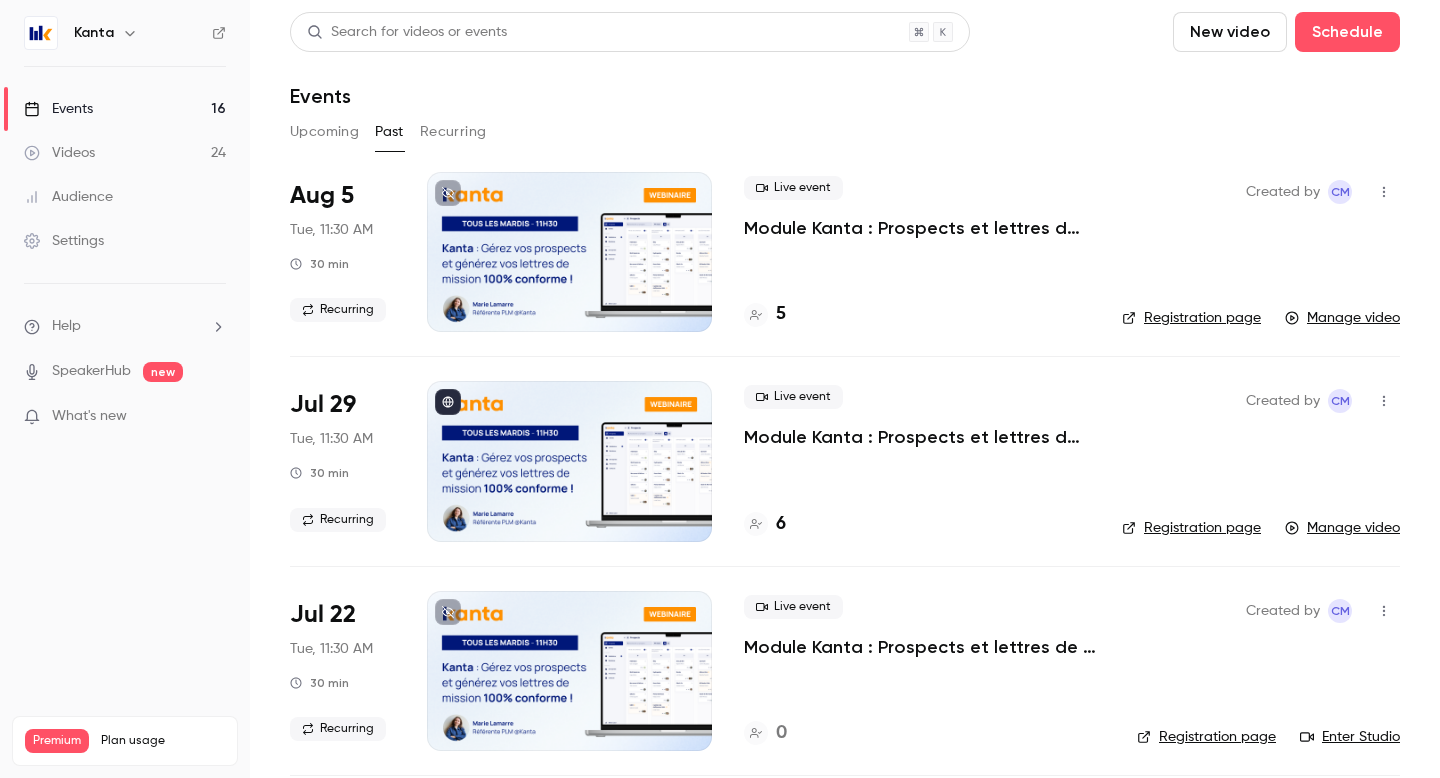 click on "Upcoming" at bounding box center (324, 132) 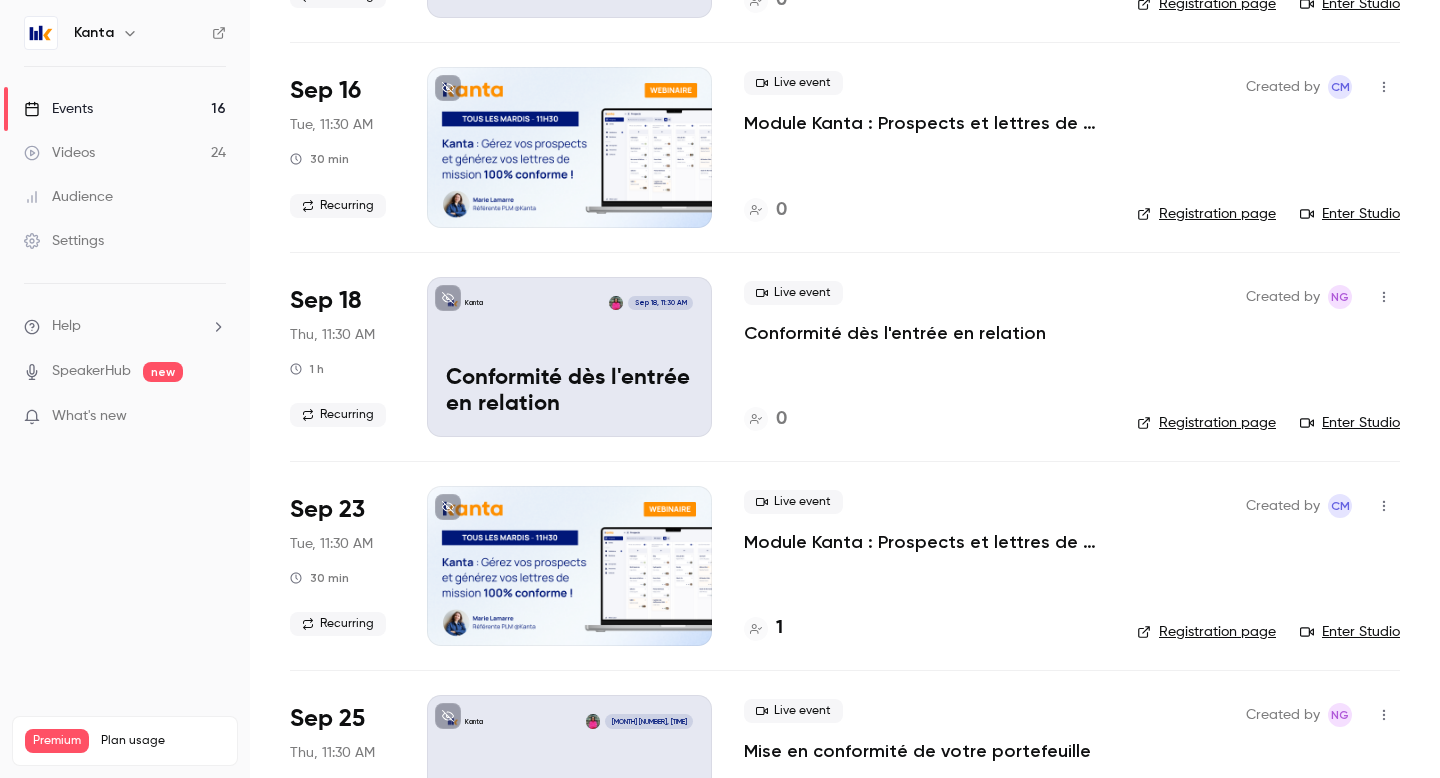 scroll, scrollTop: 1735, scrollLeft: 0, axis: vertical 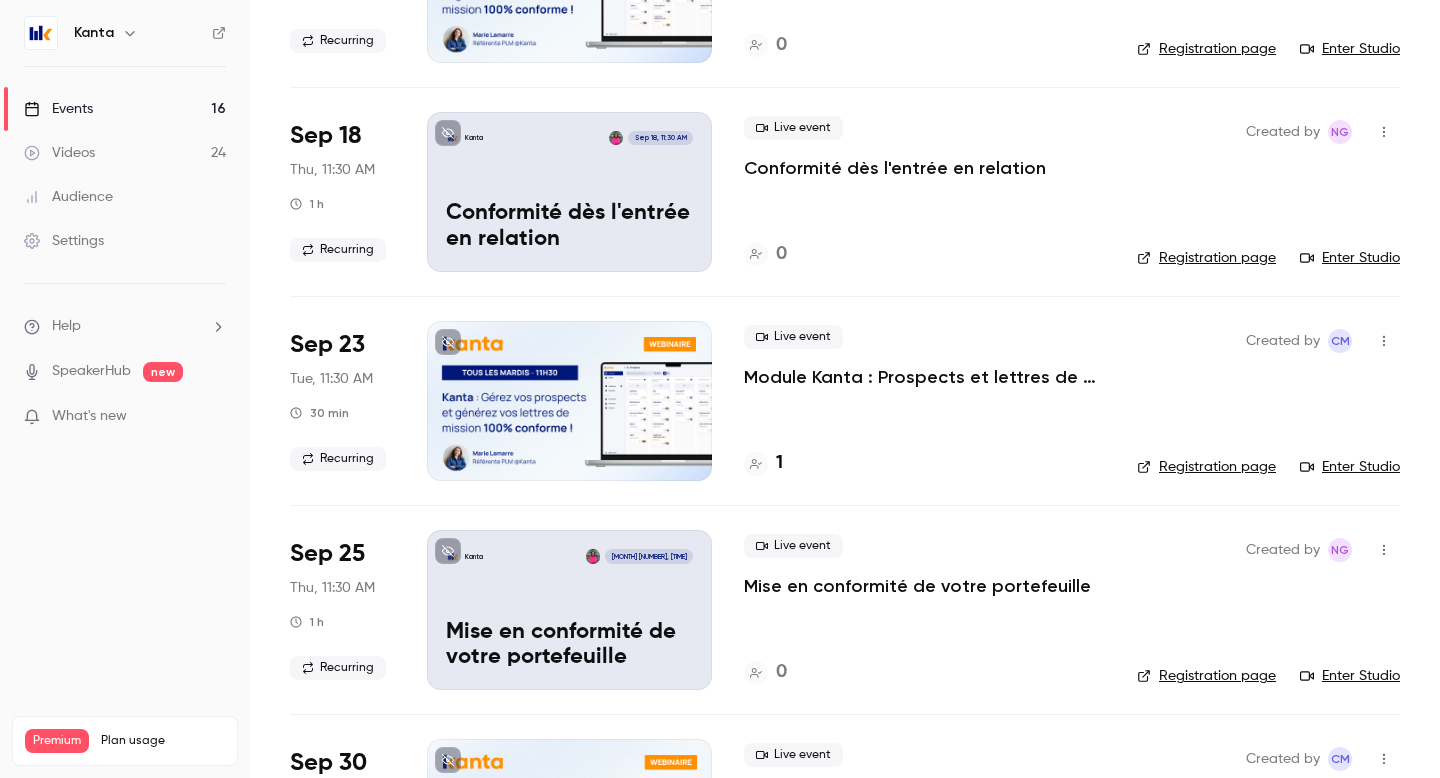click 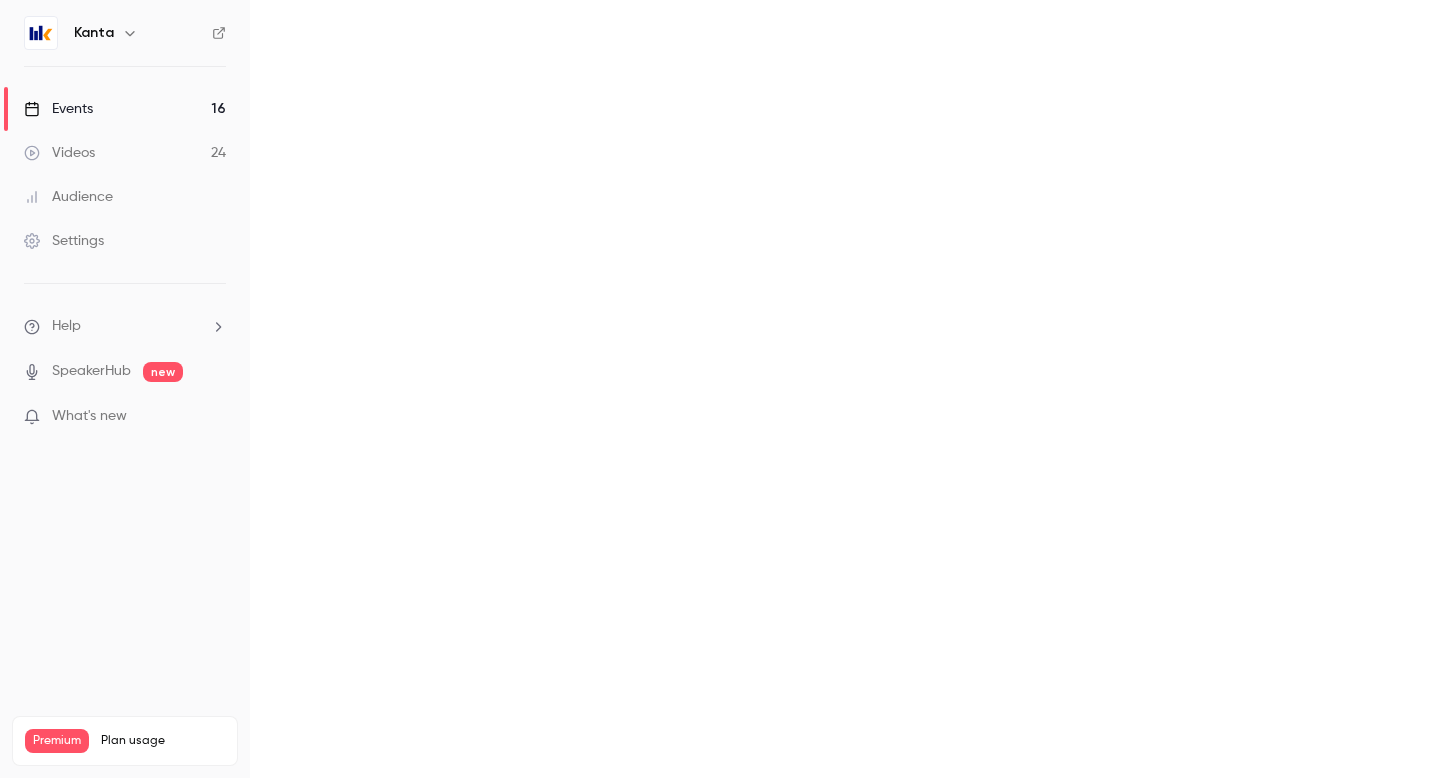 scroll, scrollTop: 0, scrollLeft: 0, axis: both 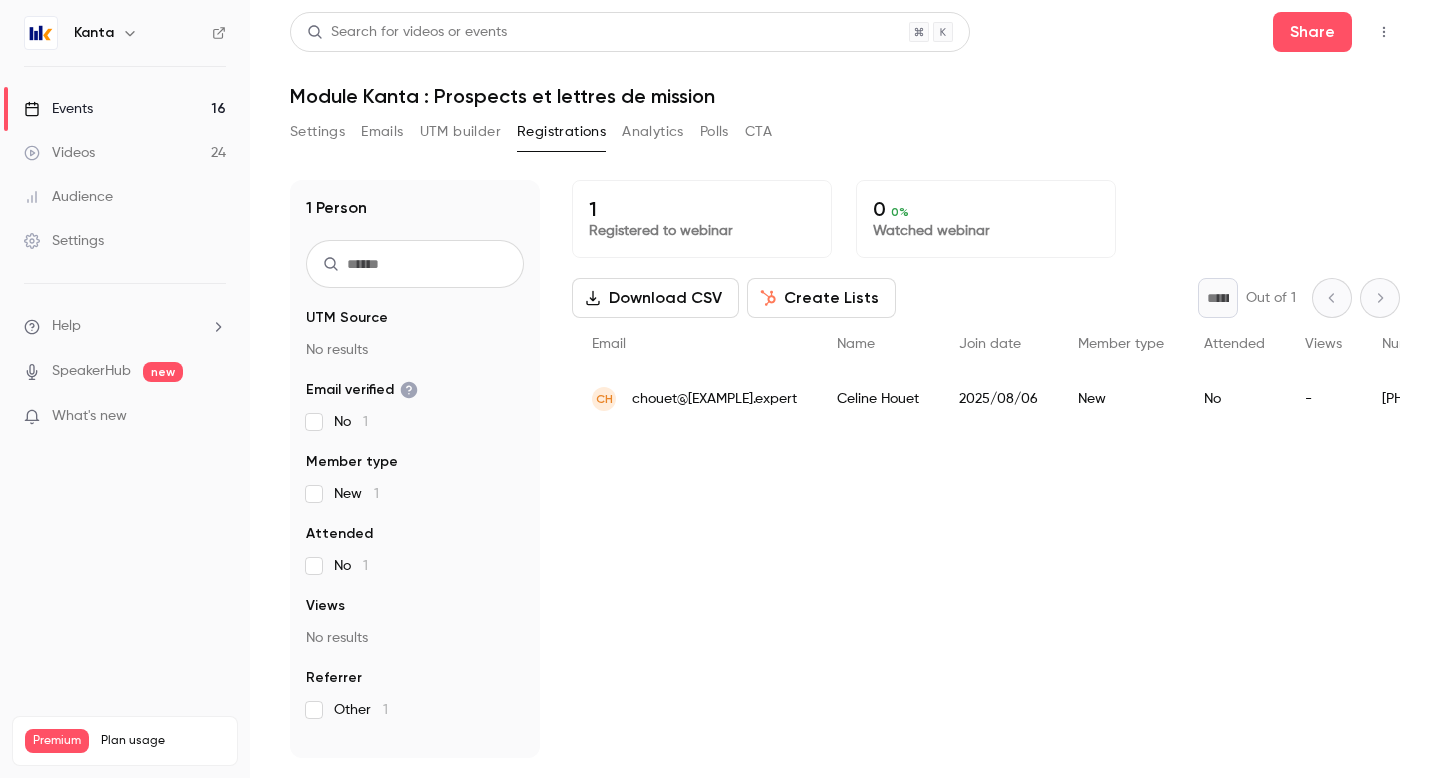 click on "Events 16" at bounding box center (125, 109) 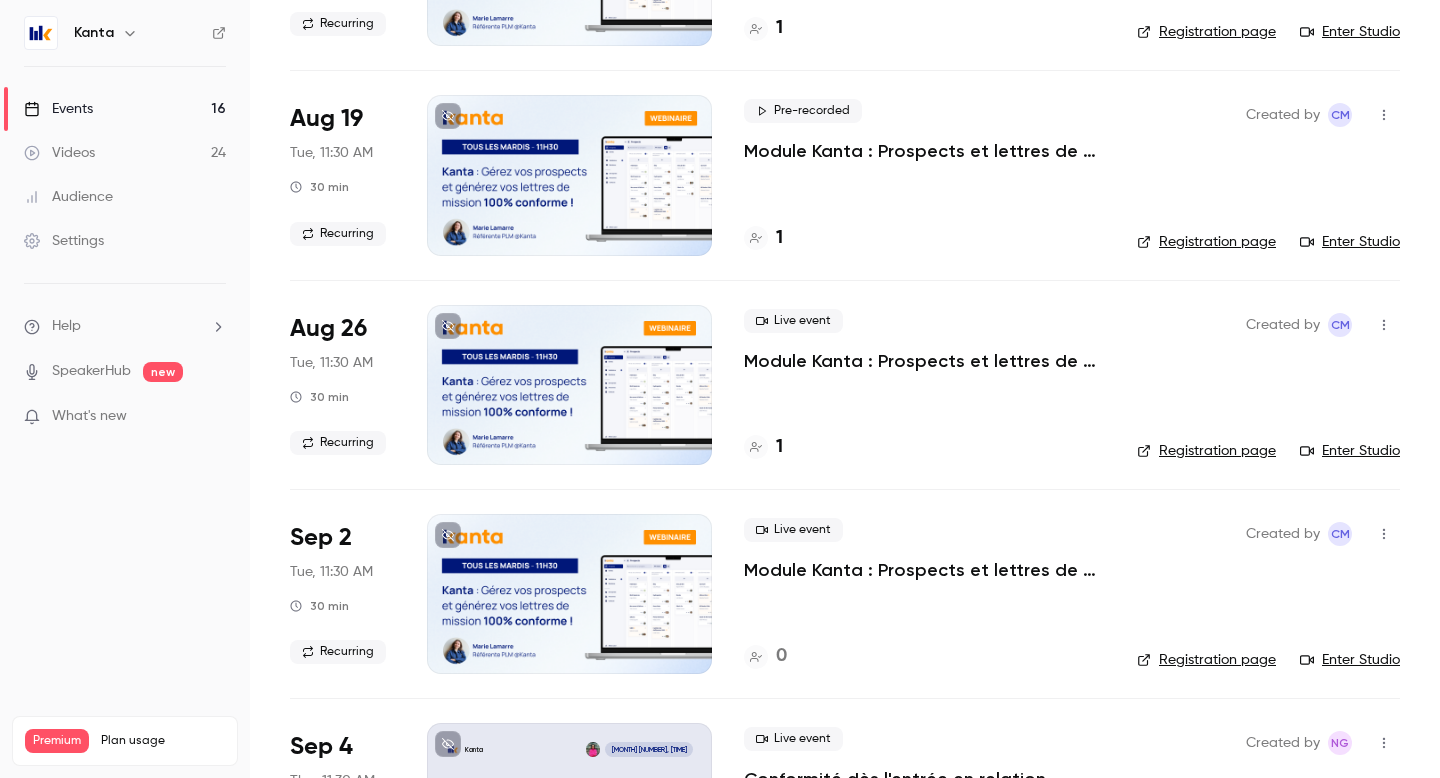 scroll, scrollTop: 0, scrollLeft: 0, axis: both 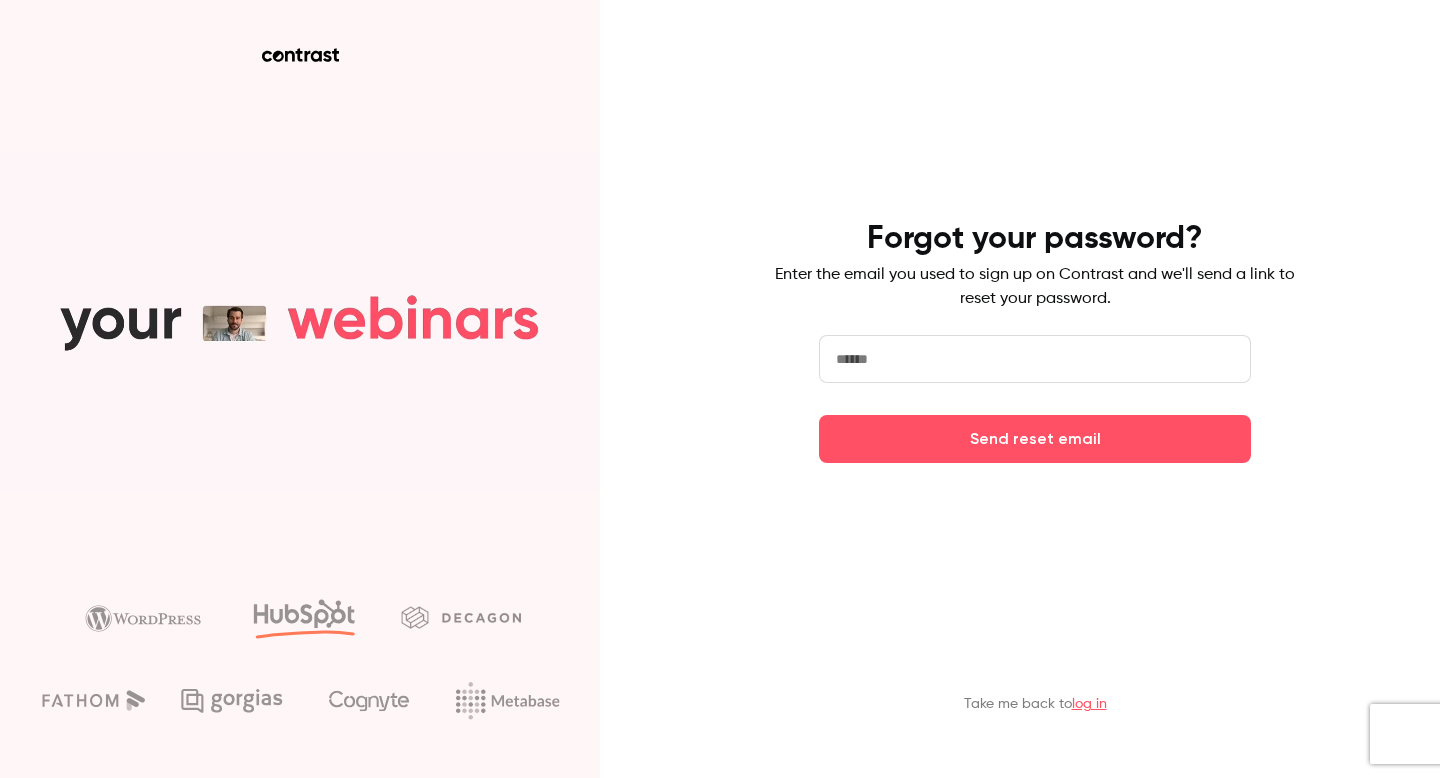 click 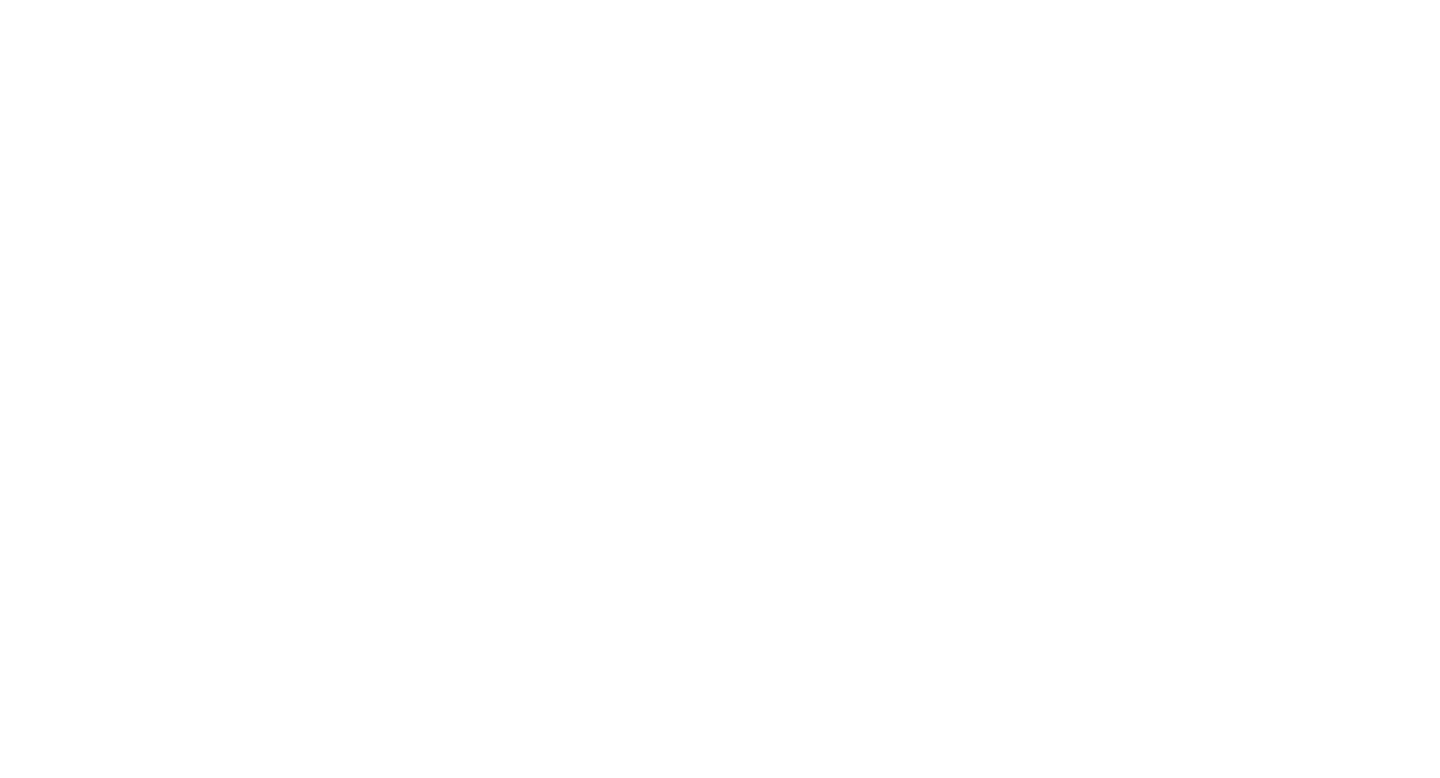 scroll, scrollTop: 0, scrollLeft: 0, axis: both 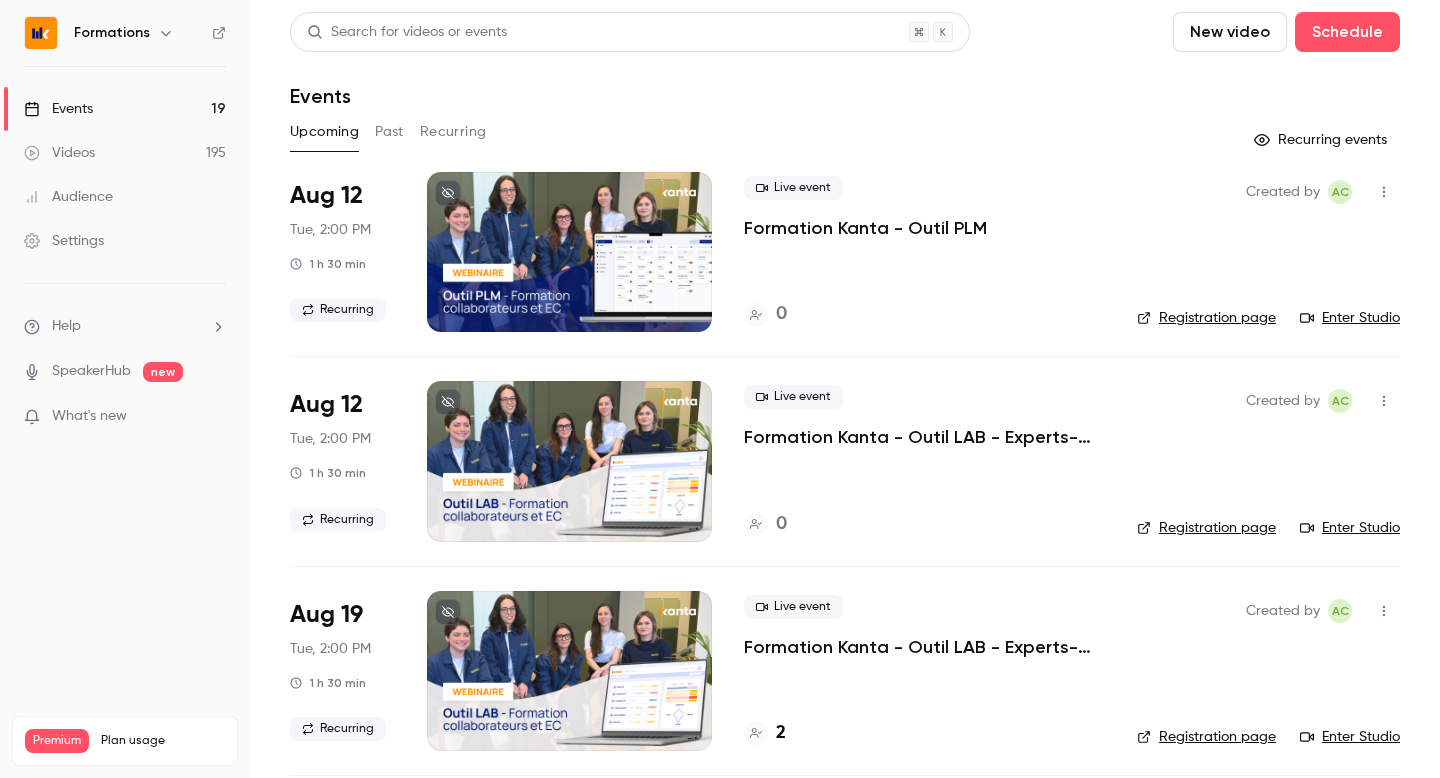 click on "Past" at bounding box center [389, 132] 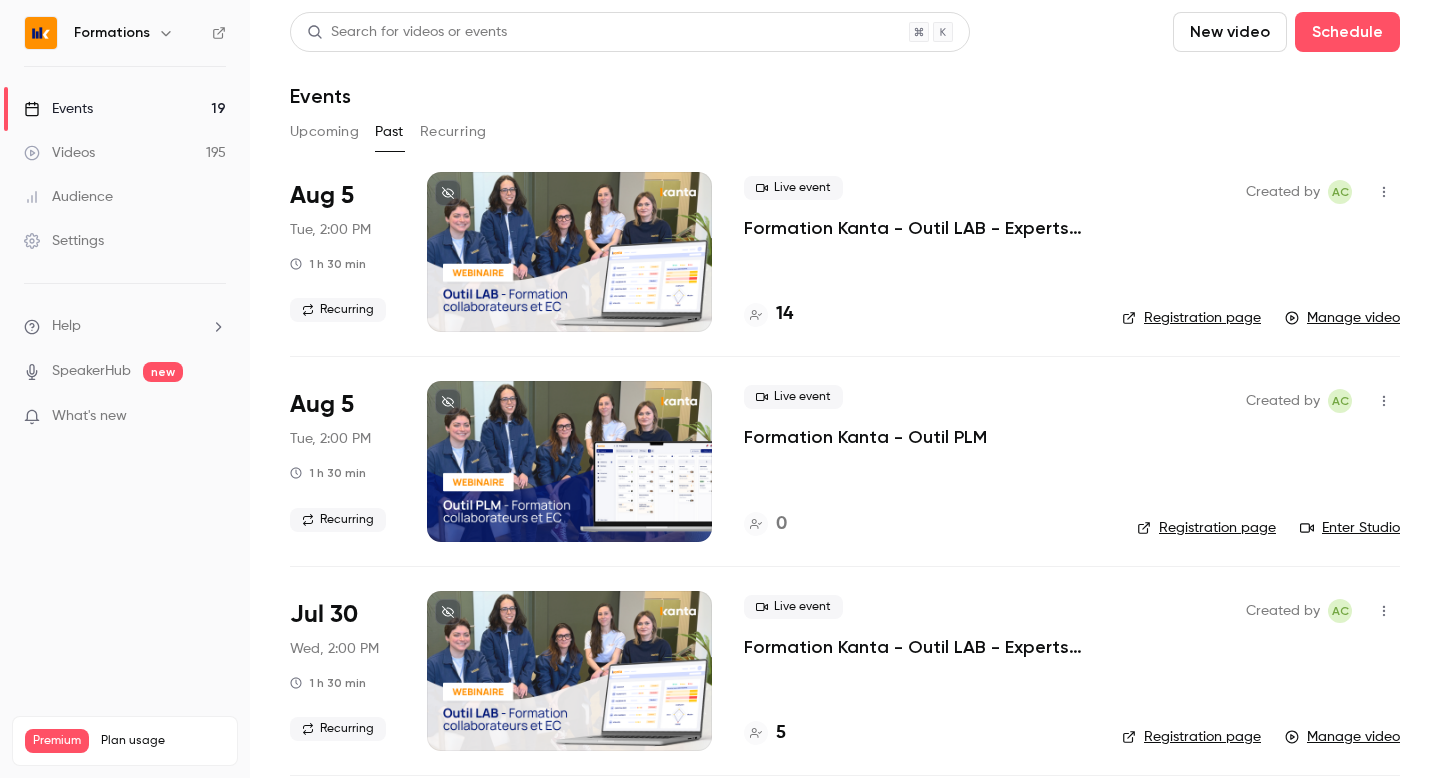 click on "Formations" at bounding box center [112, 33] 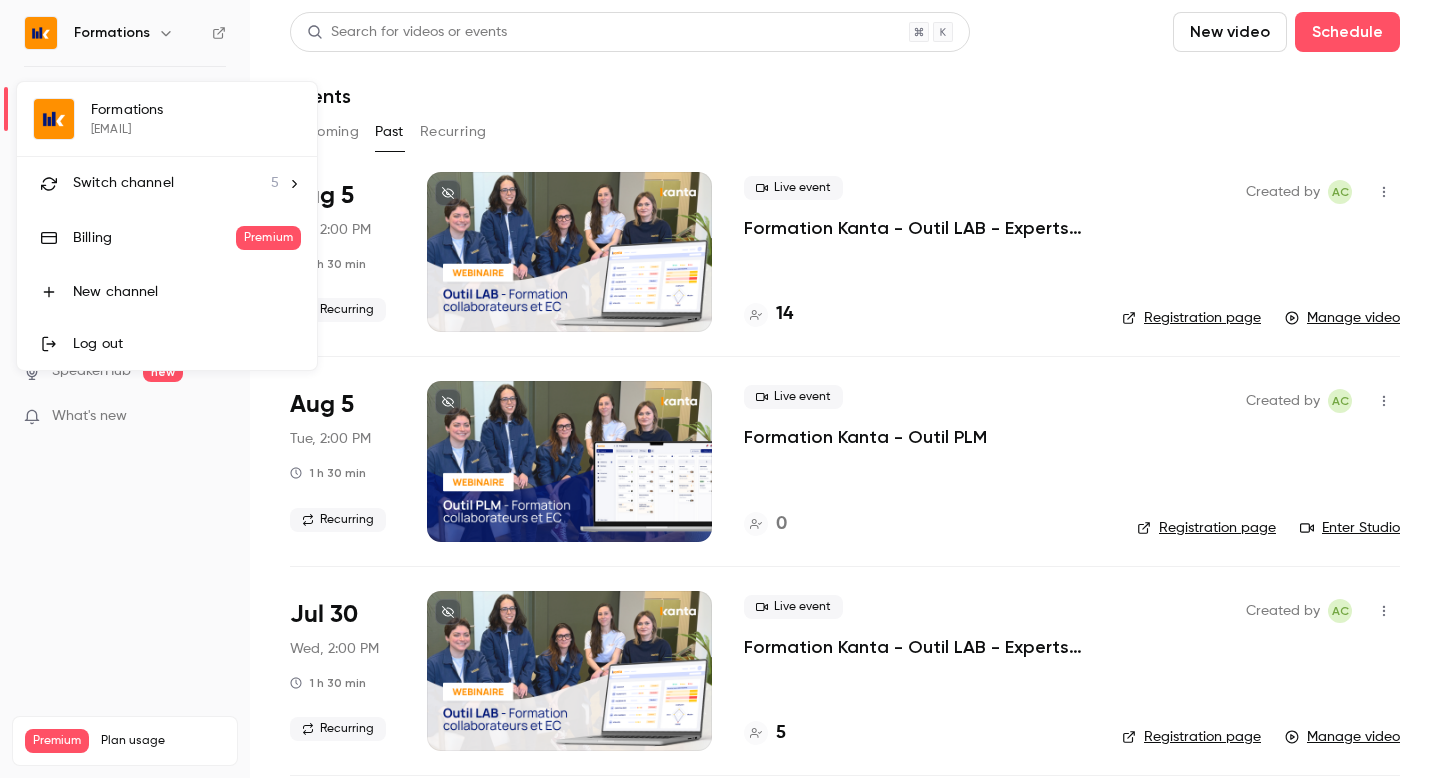 click on "Switch channel" at bounding box center [123, 183] 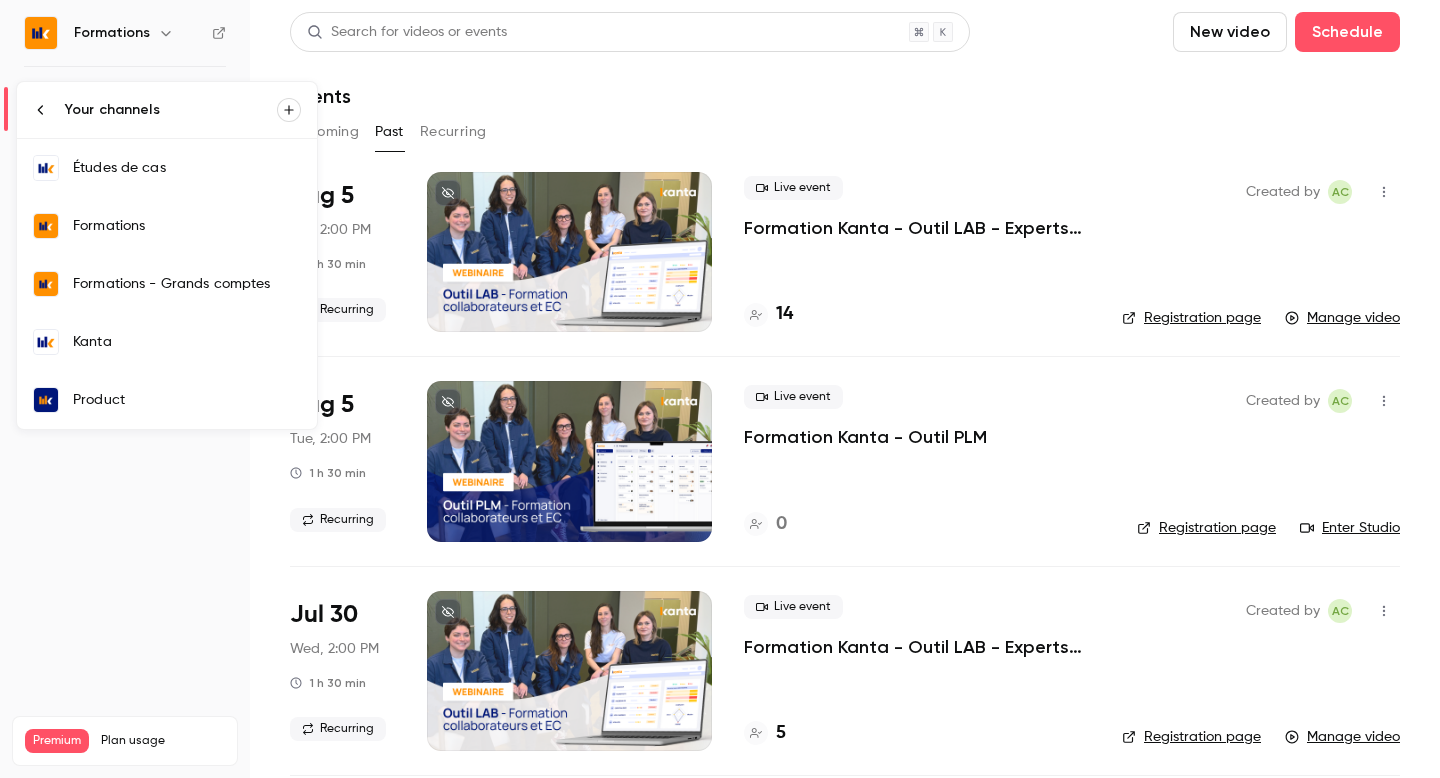 click on "Kanta" at bounding box center (187, 342) 